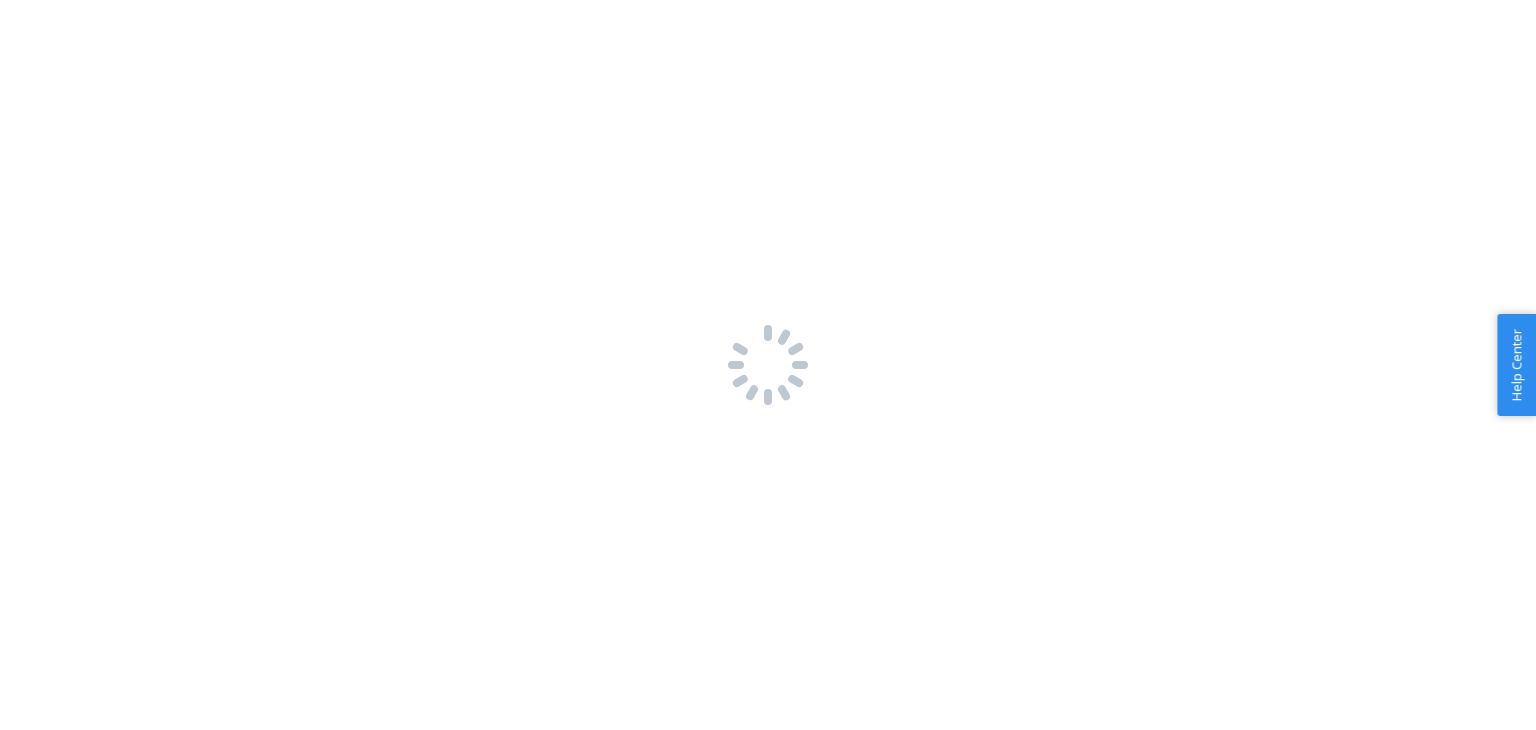 scroll, scrollTop: 0, scrollLeft: 0, axis: both 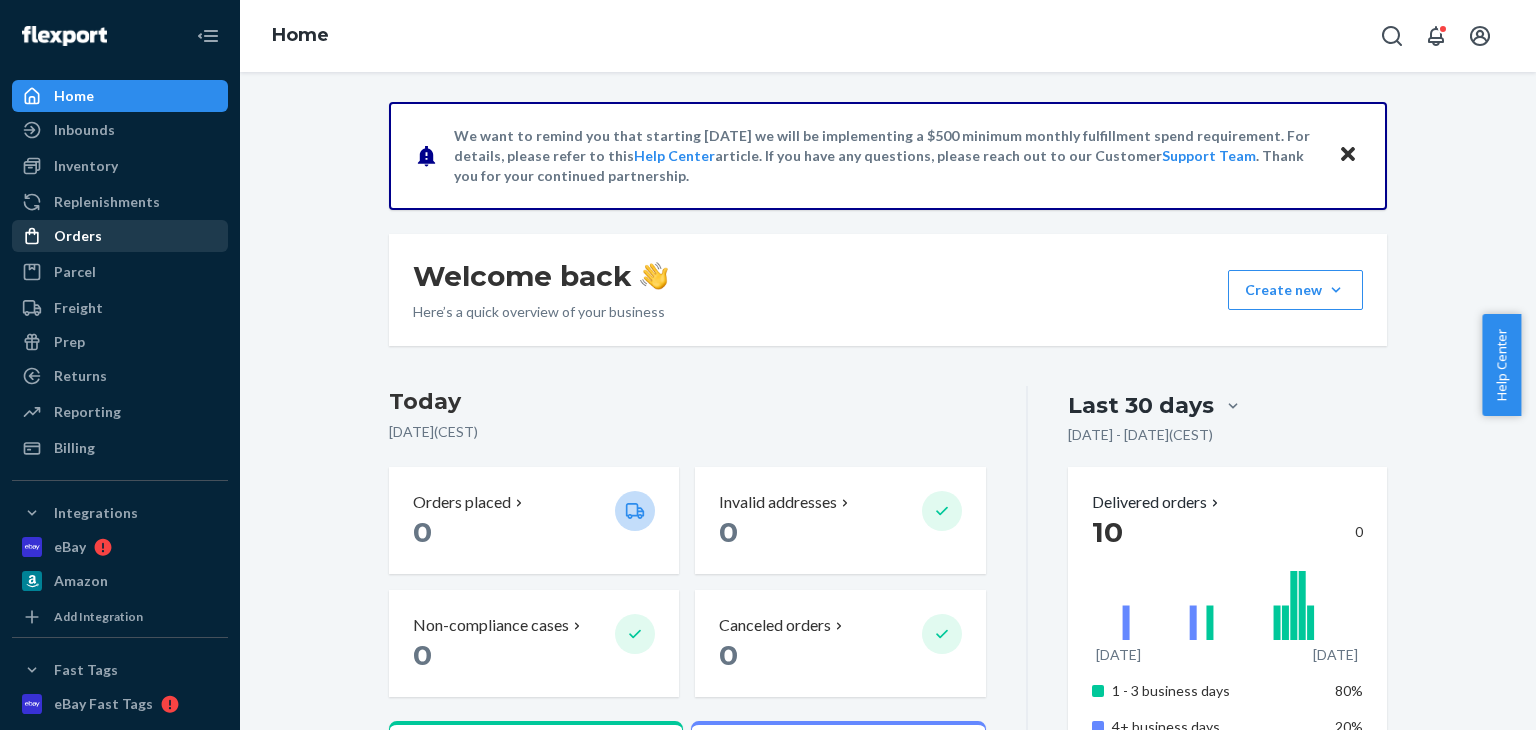 click on "Orders" at bounding box center [120, 236] 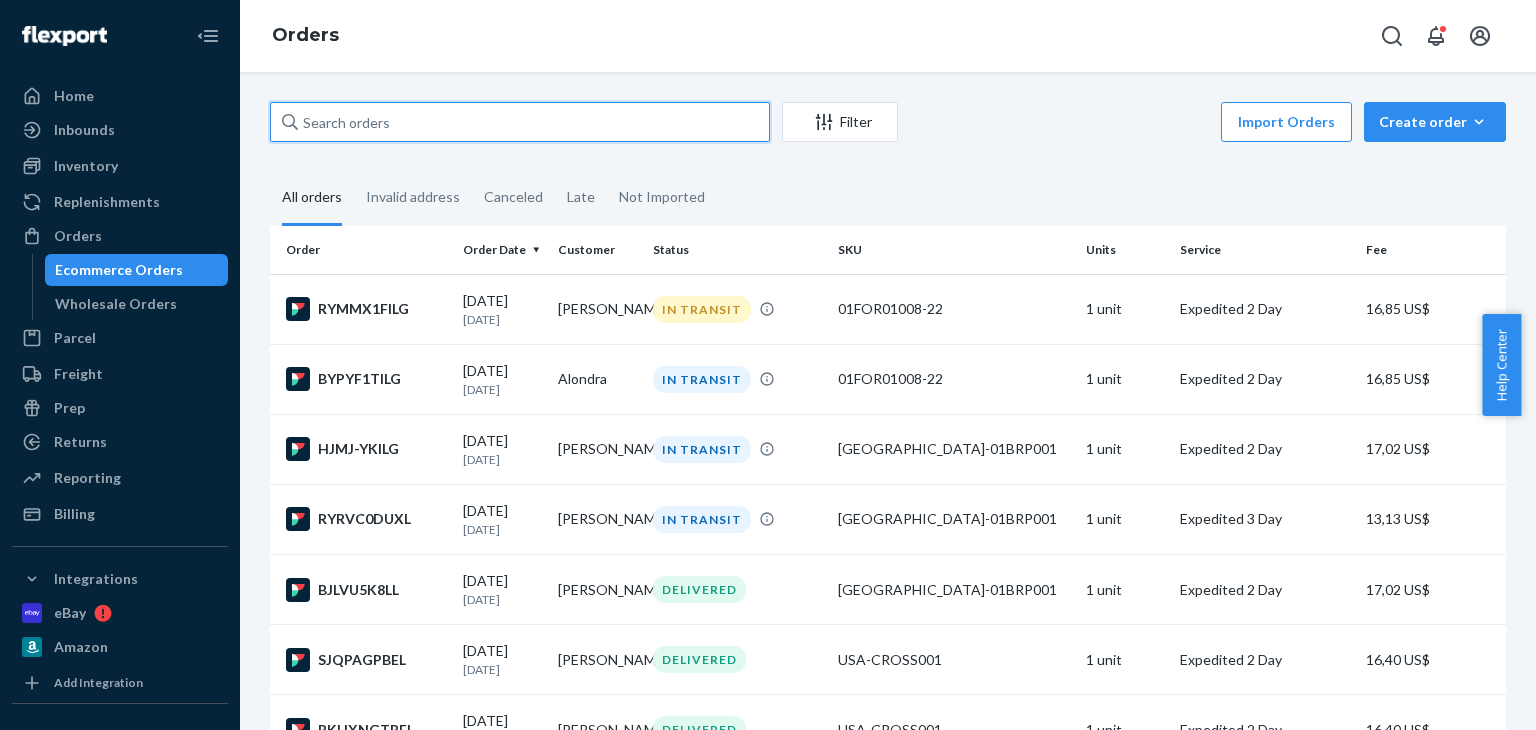 click at bounding box center [520, 122] 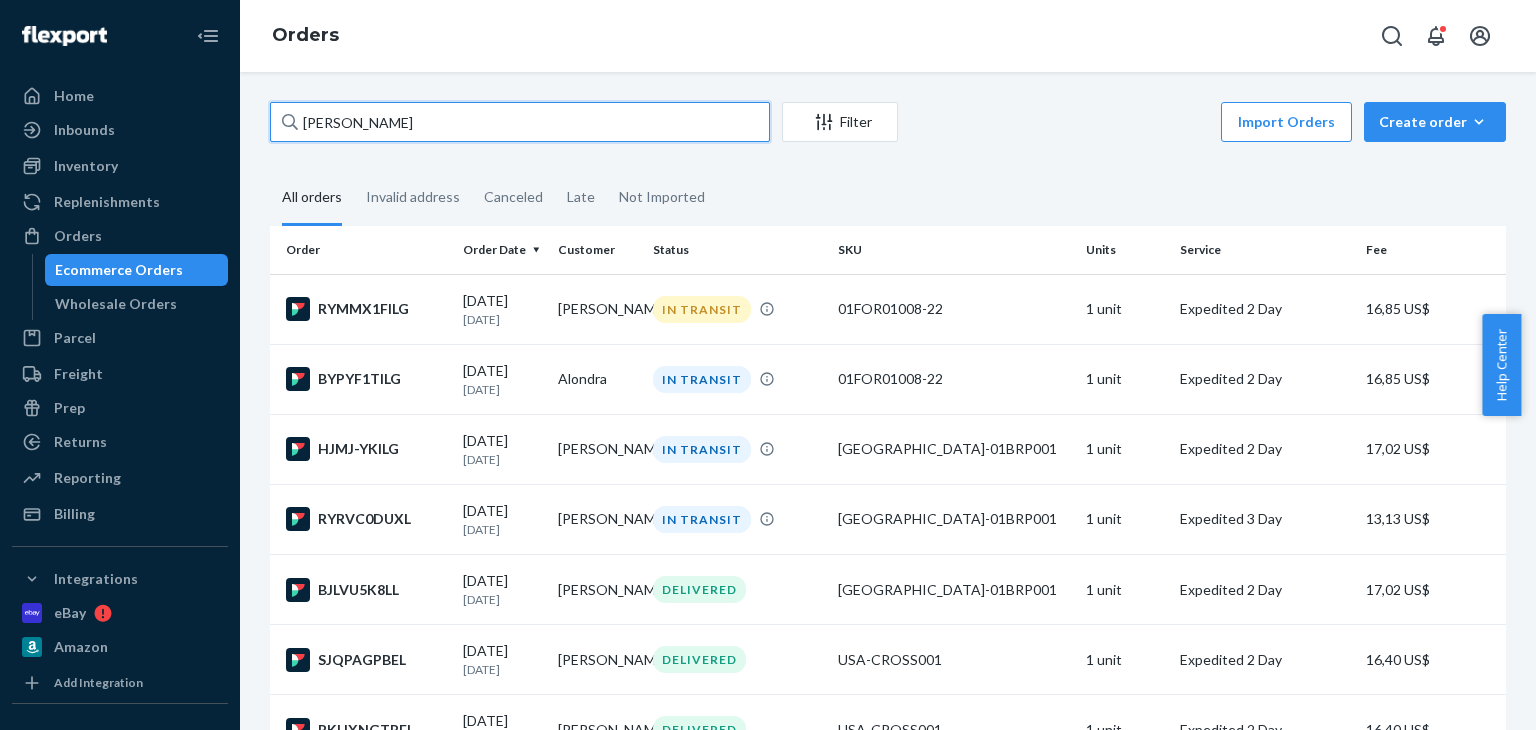 type on "[PERSON_NAME]" 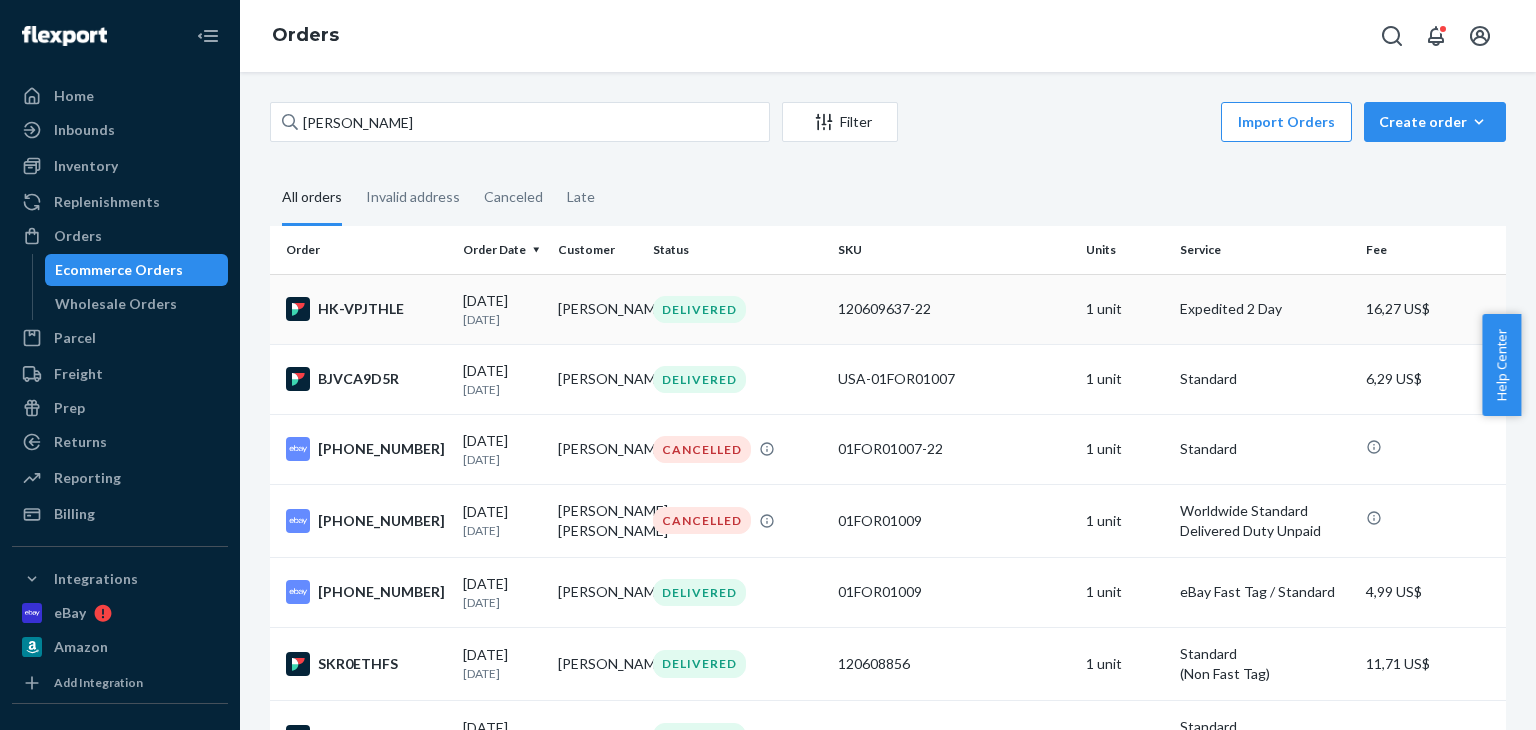 click on "[PERSON_NAME]" at bounding box center (597, 309) 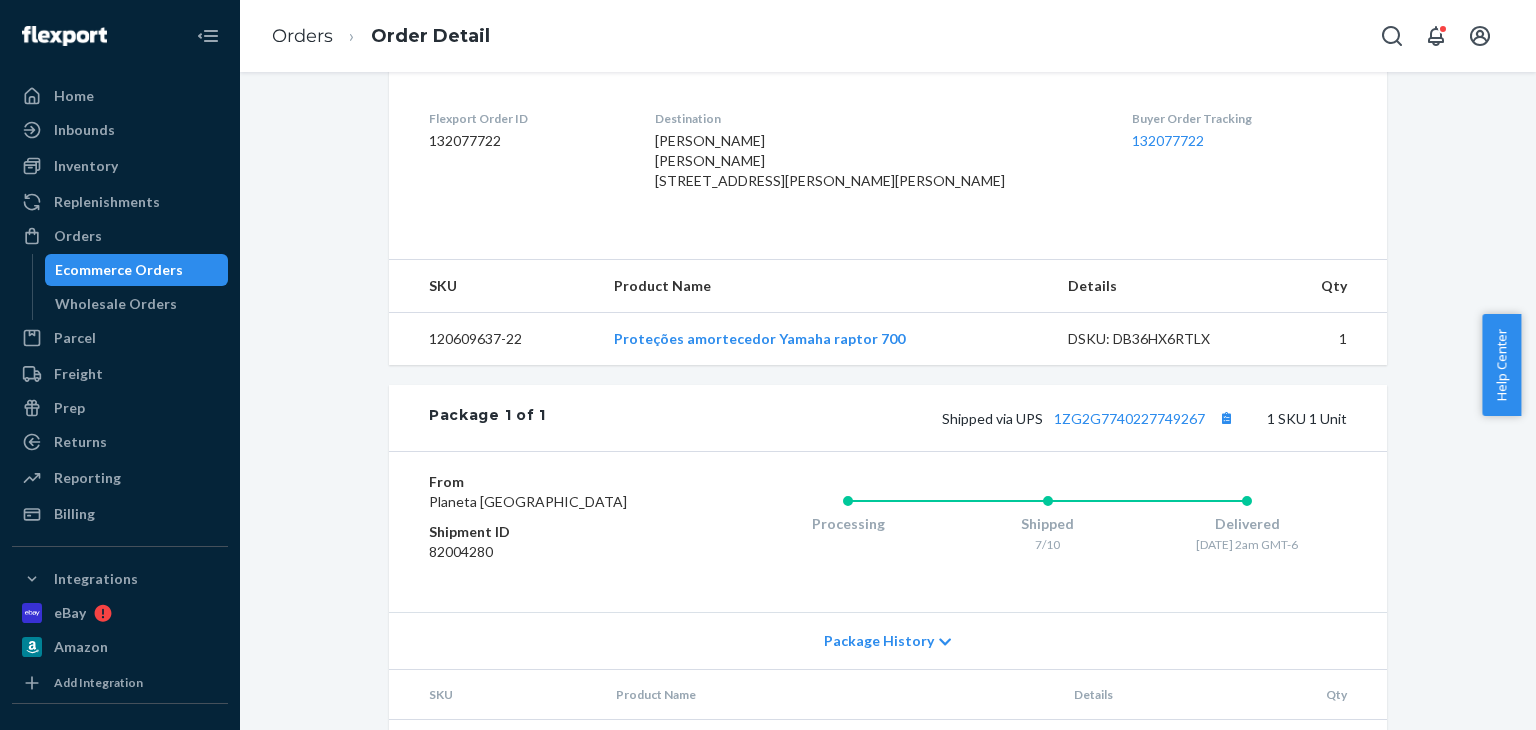 scroll, scrollTop: 500, scrollLeft: 0, axis: vertical 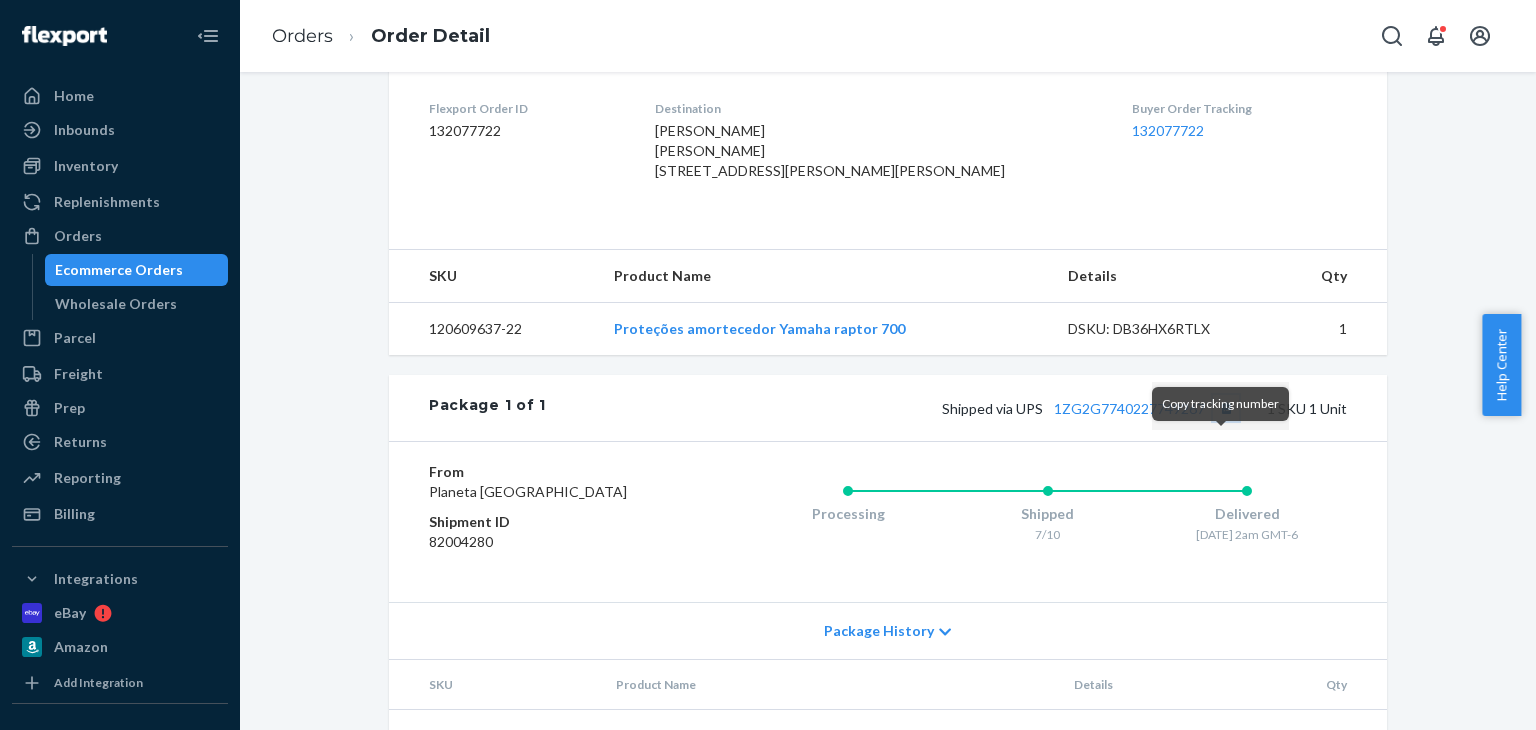 click at bounding box center [1226, 408] 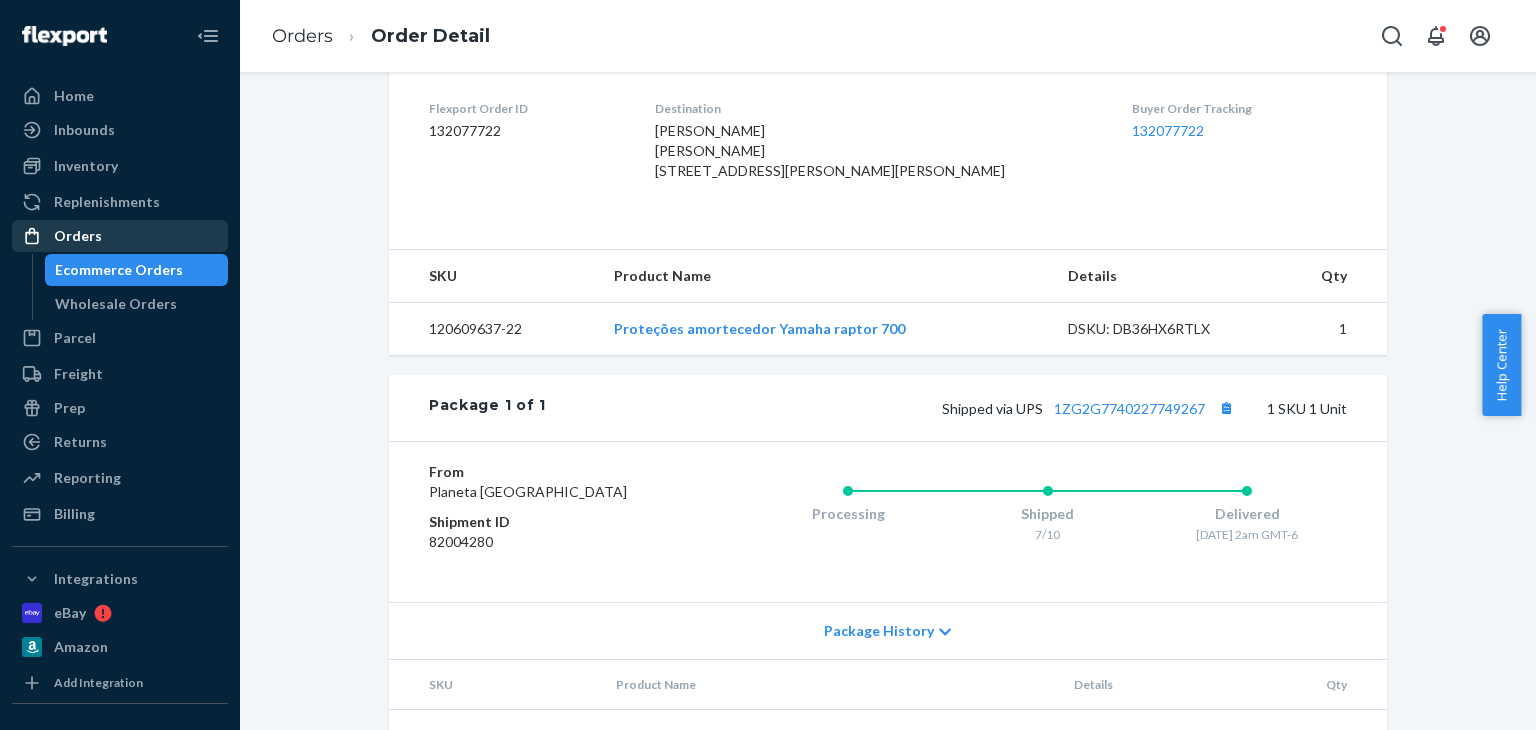 click on "Orders" at bounding box center (78, 236) 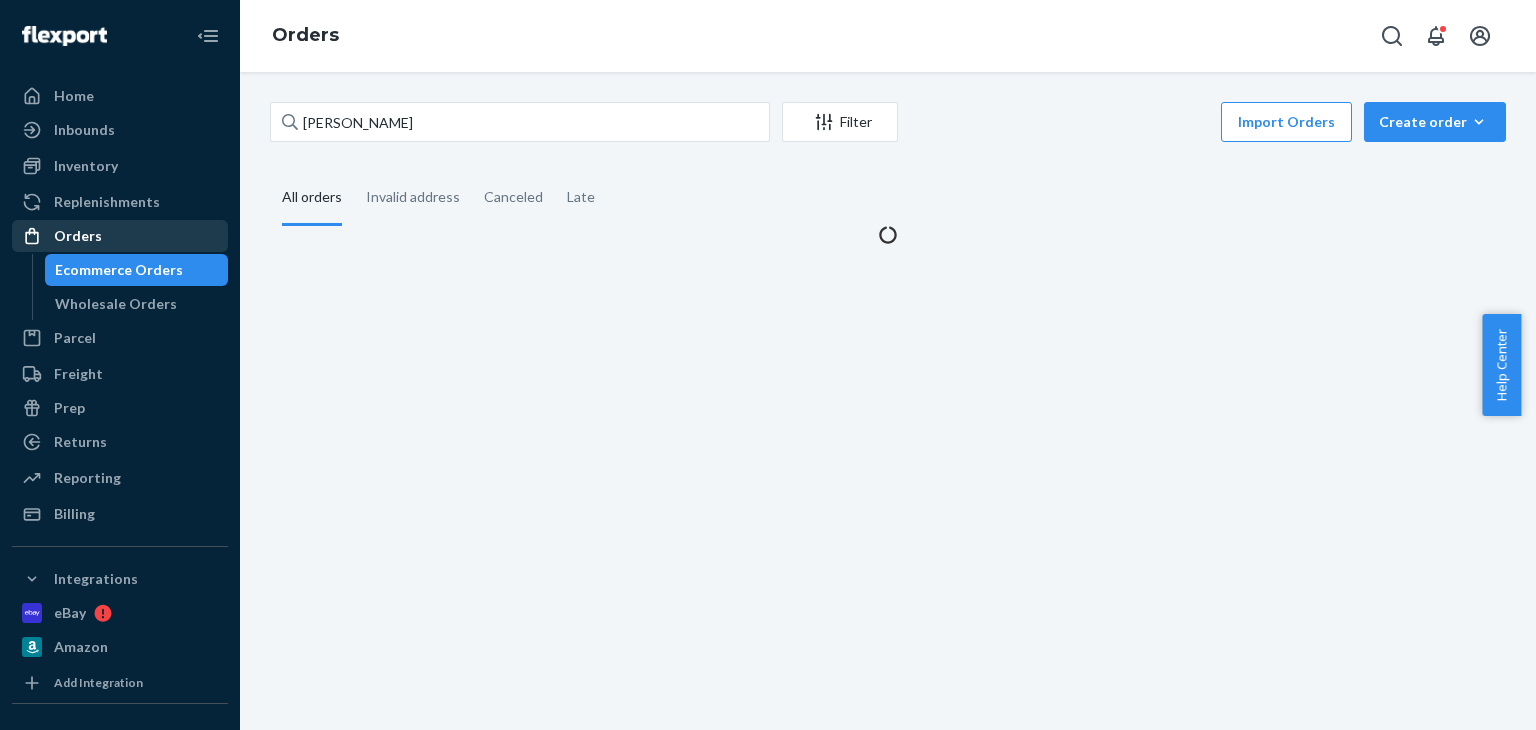scroll, scrollTop: 0, scrollLeft: 0, axis: both 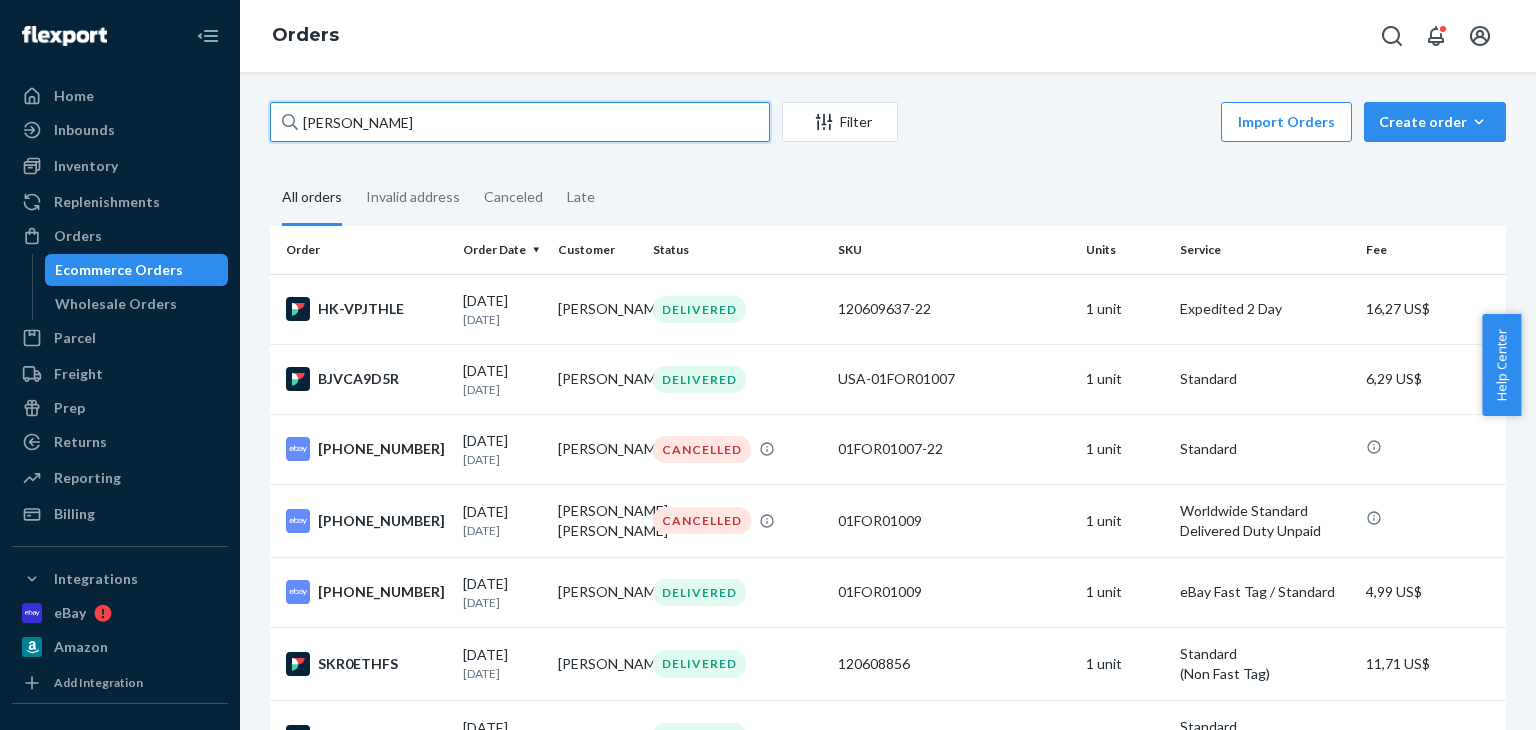 drag, startPoint x: 424, startPoint y: 125, endPoint x: 323, endPoint y: 140, distance: 102.10779 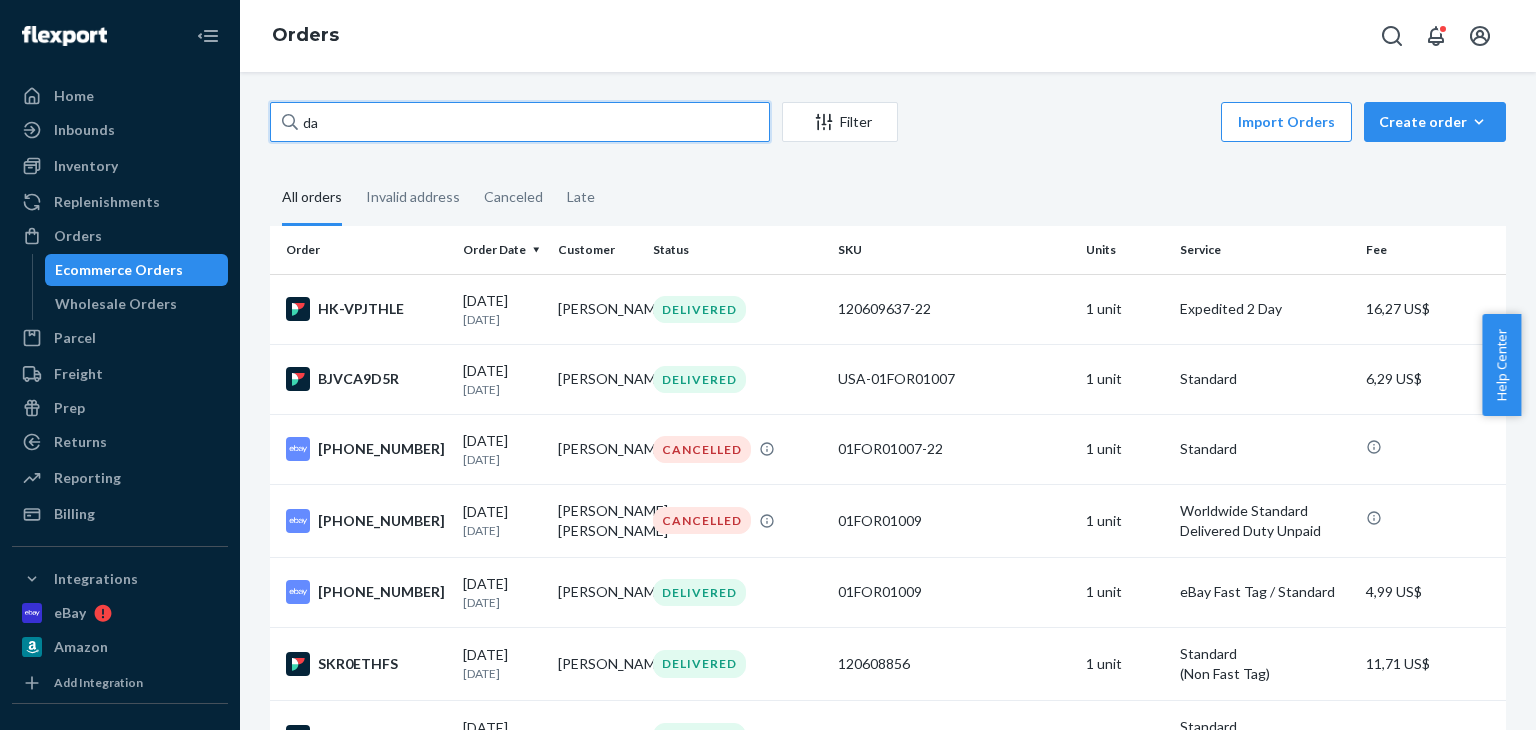 type on "d" 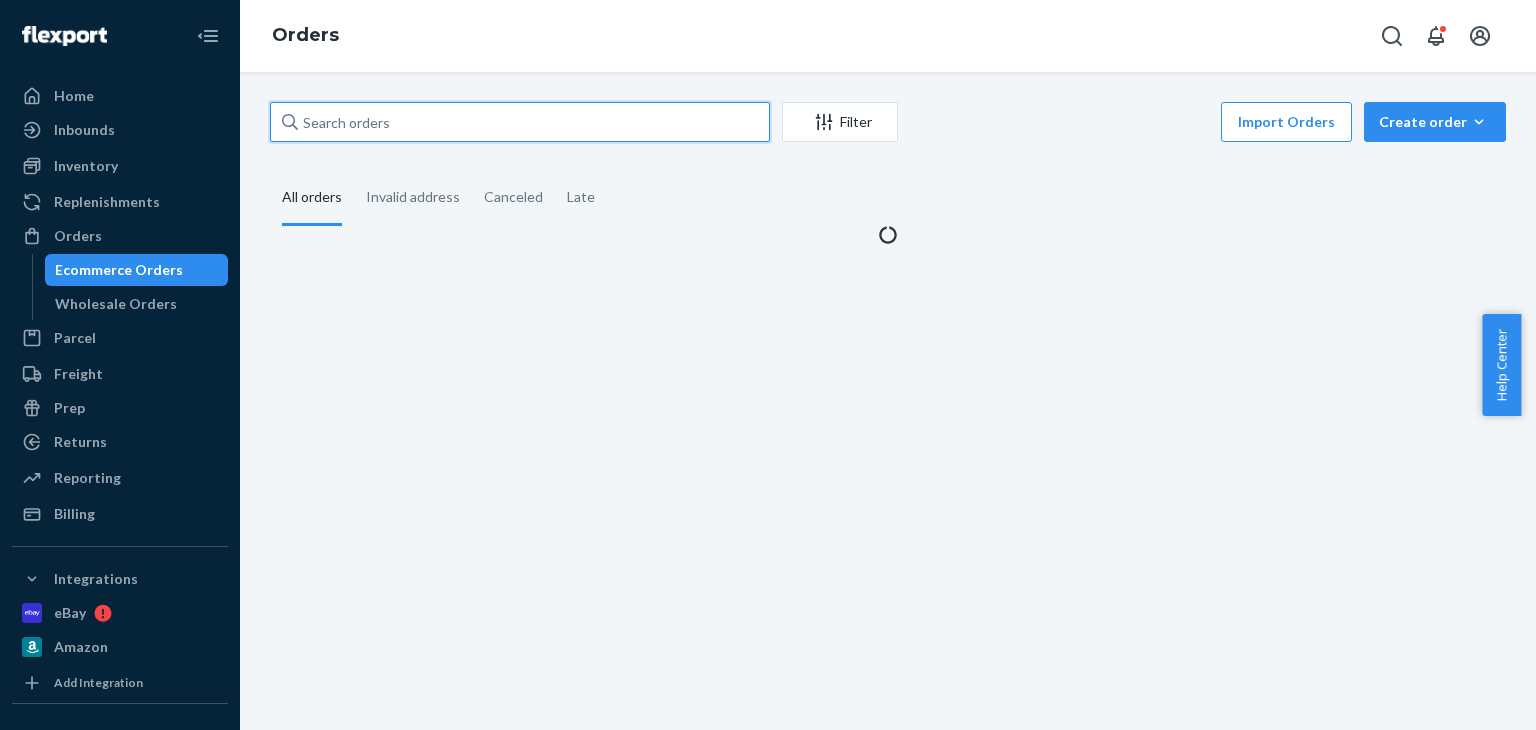 type 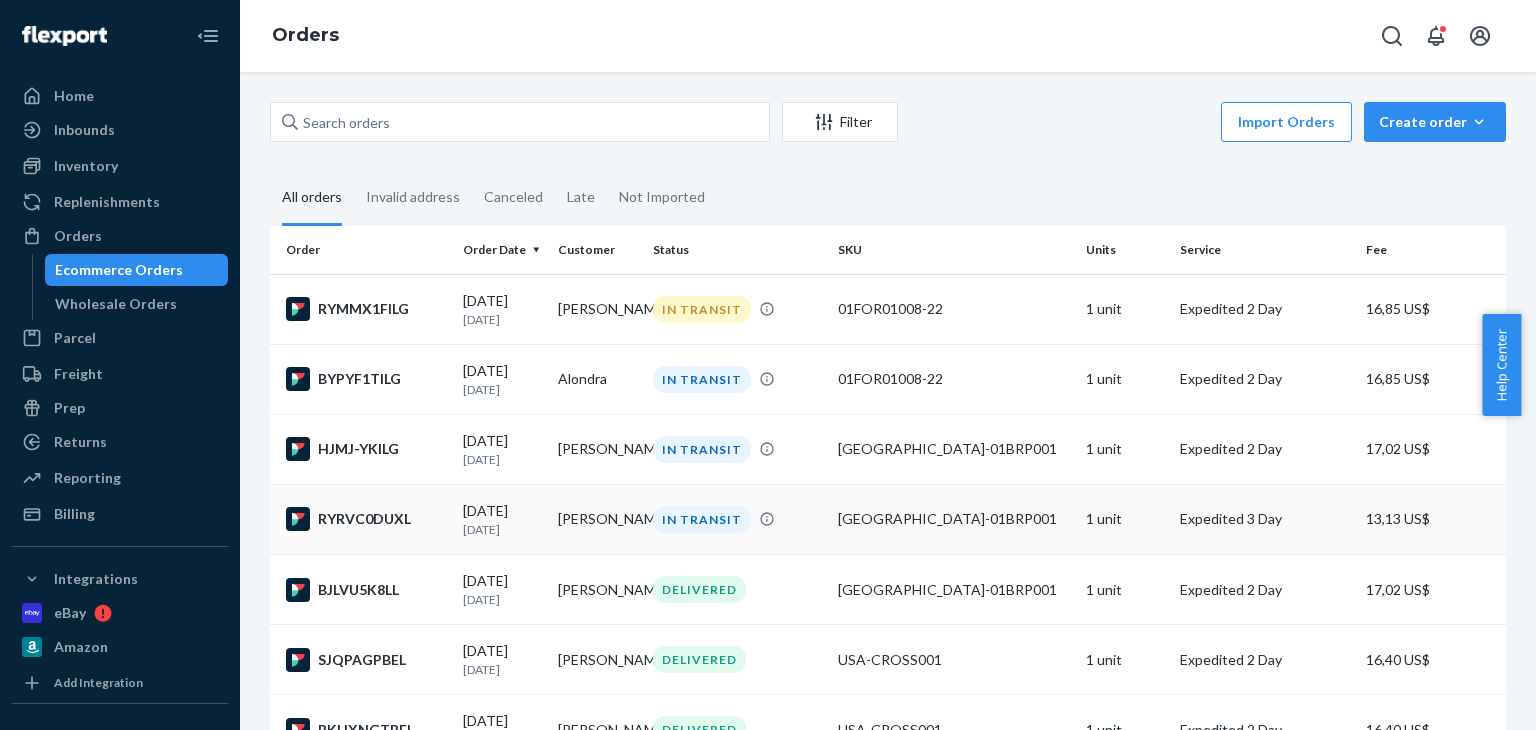 click on "[PERSON_NAME]" at bounding box center (597, 519) 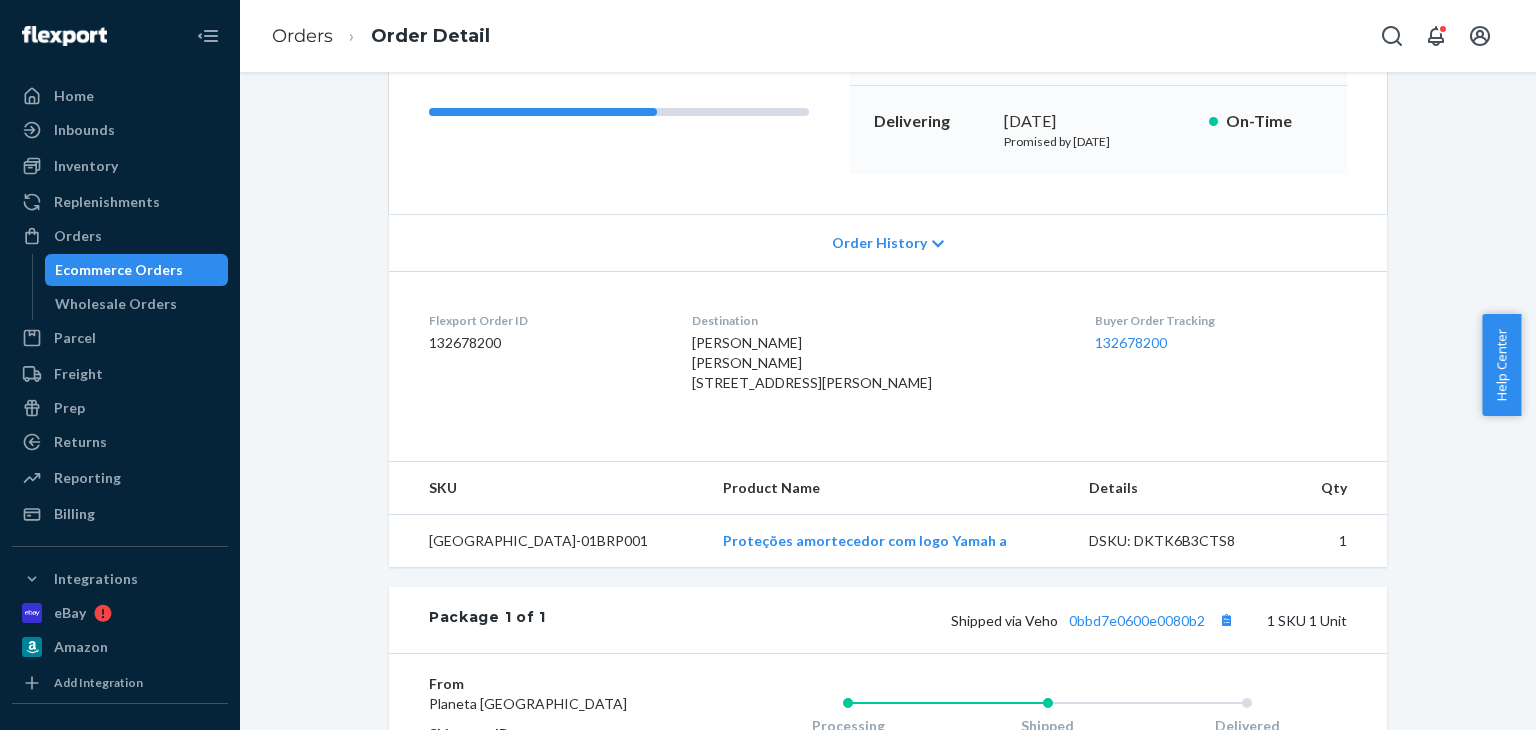 scroll, scrollTop: 300, scrollLeft: 0, axis: vertical 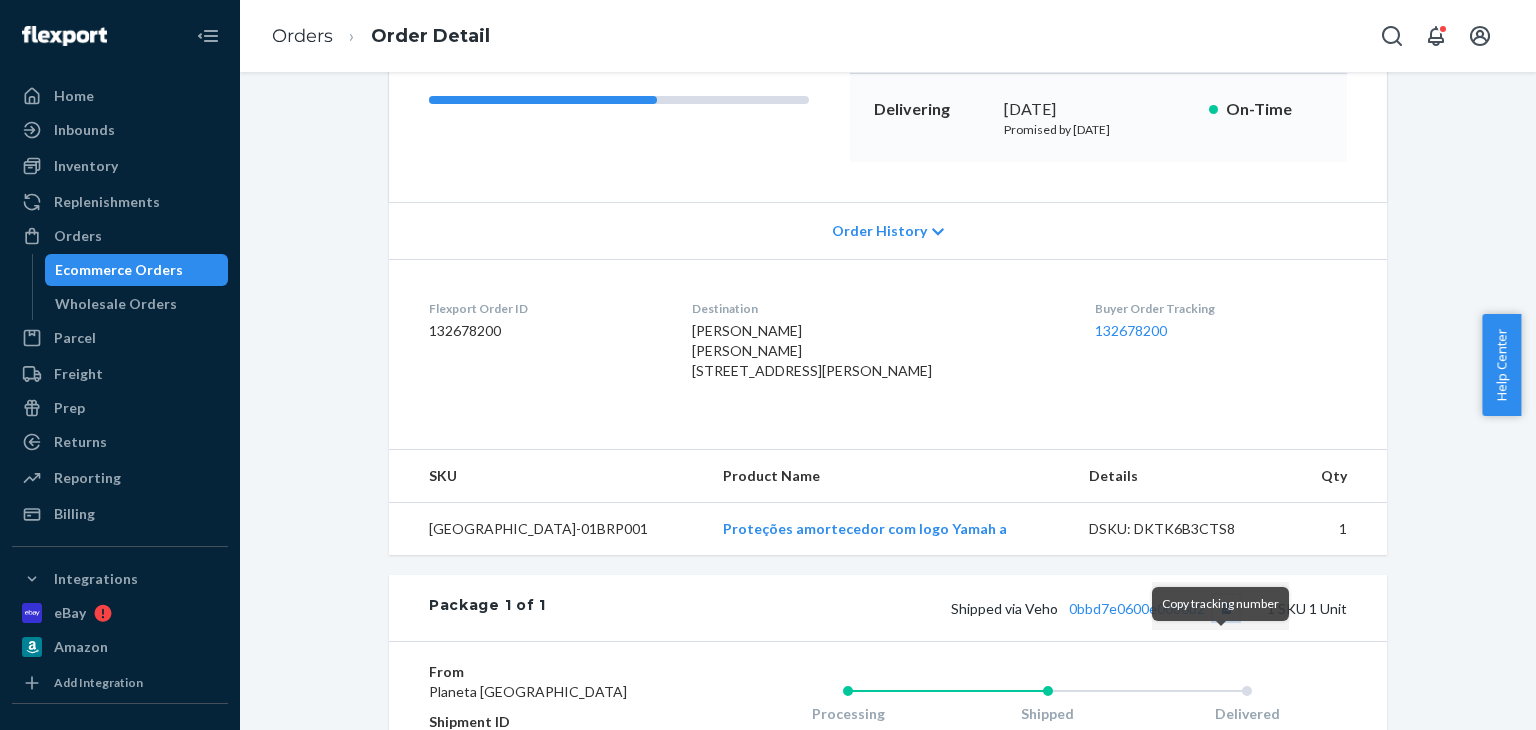 click at bounding box center [1226, 608] 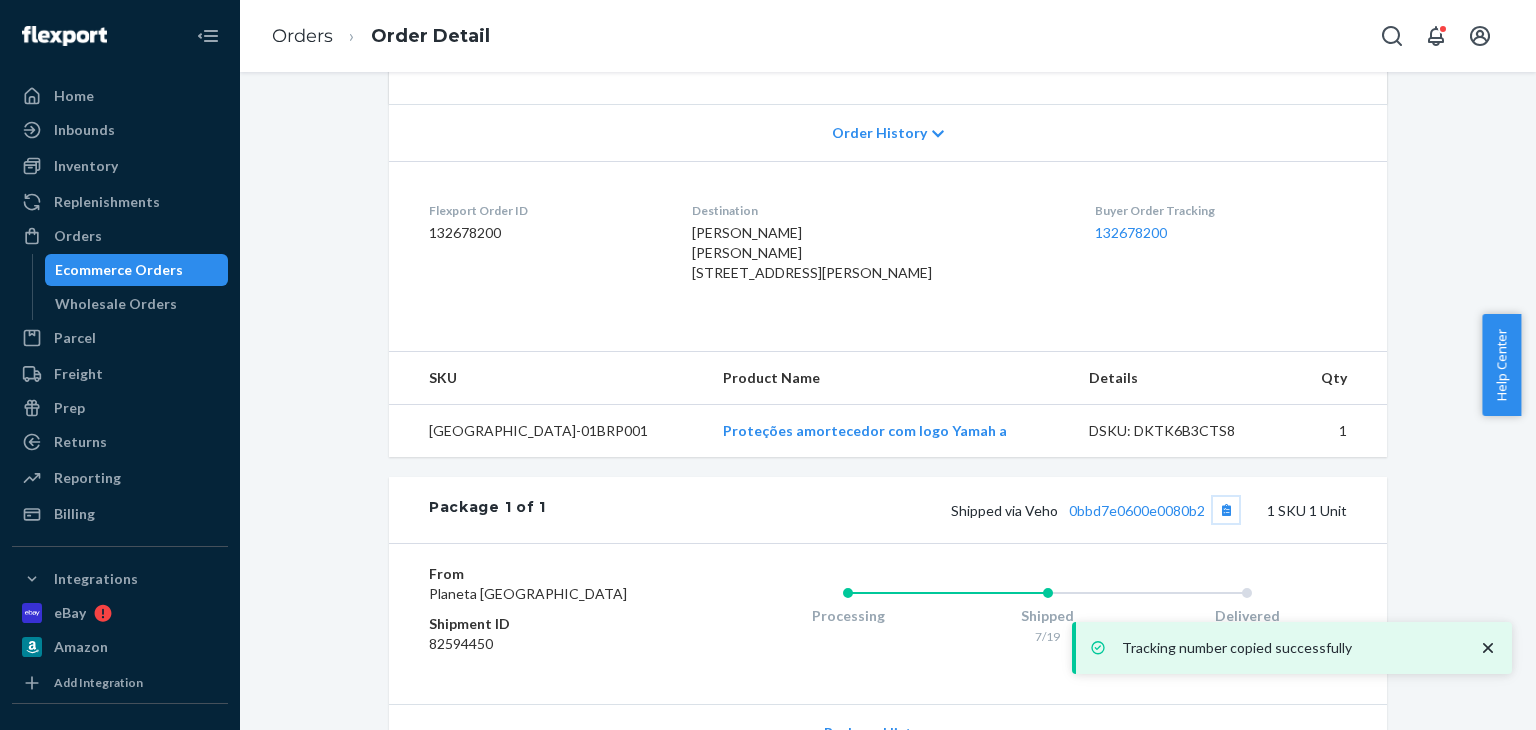 scroll, scrollTop: 600, scrollLeft: 0, axis: vertical 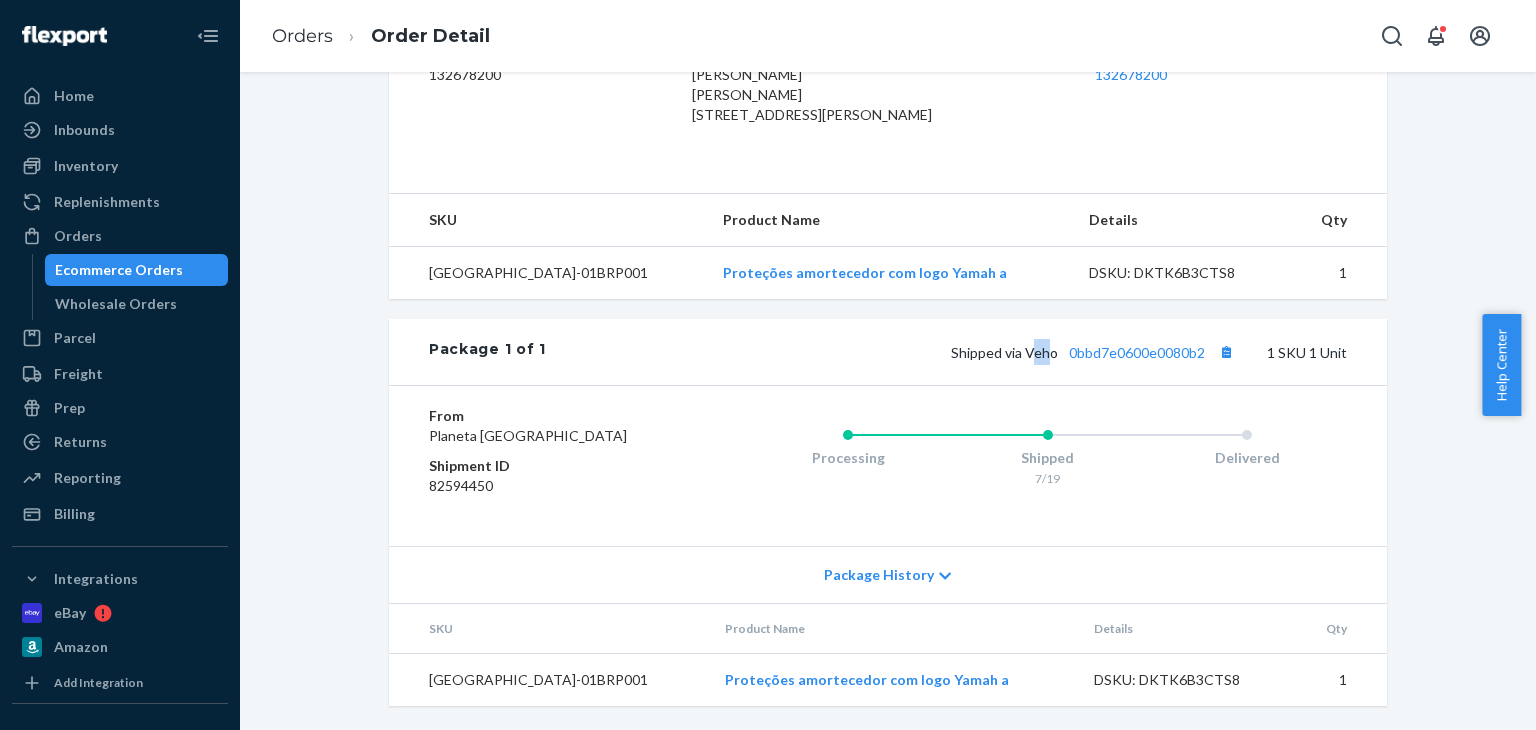 drag, startPoint x: 1048, startPoint y: 346, endPoint x: 1028, endPoint y: 349, distance: 20.22375 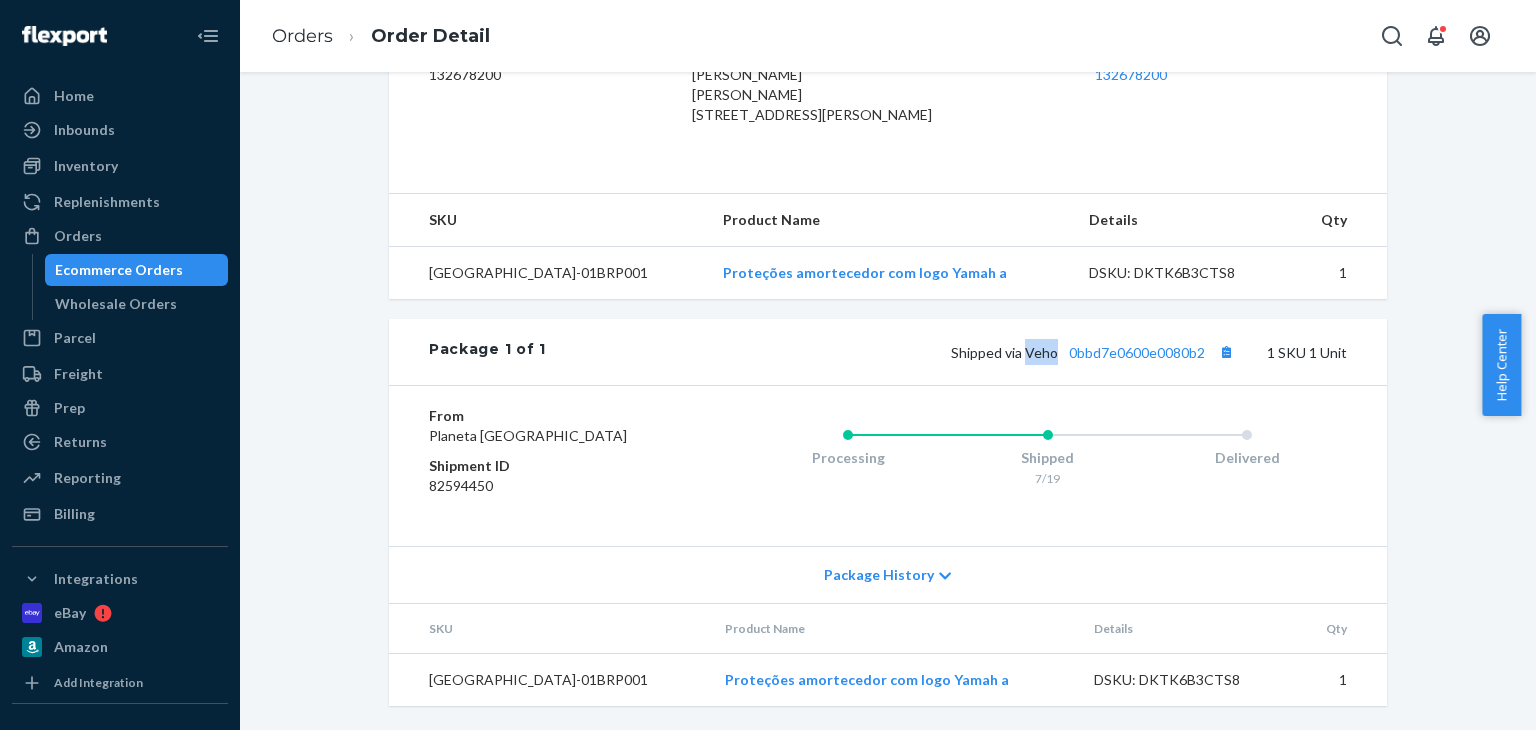 drag, startPoint x: 1052, startPoint y: 347, endPoint x: 1022, endPoint y: 349, distance: 30.066593 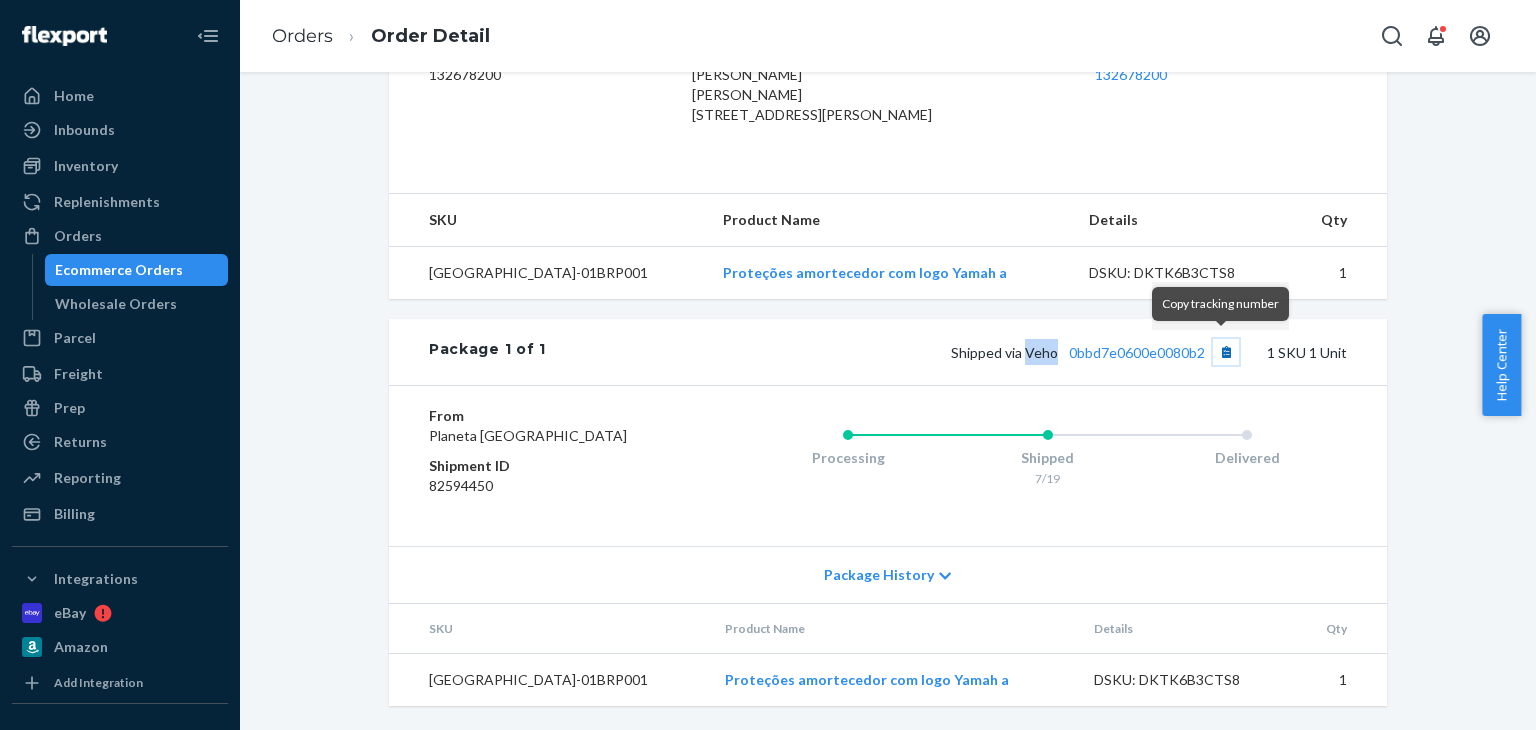 click at bounding box center [1226, 352] 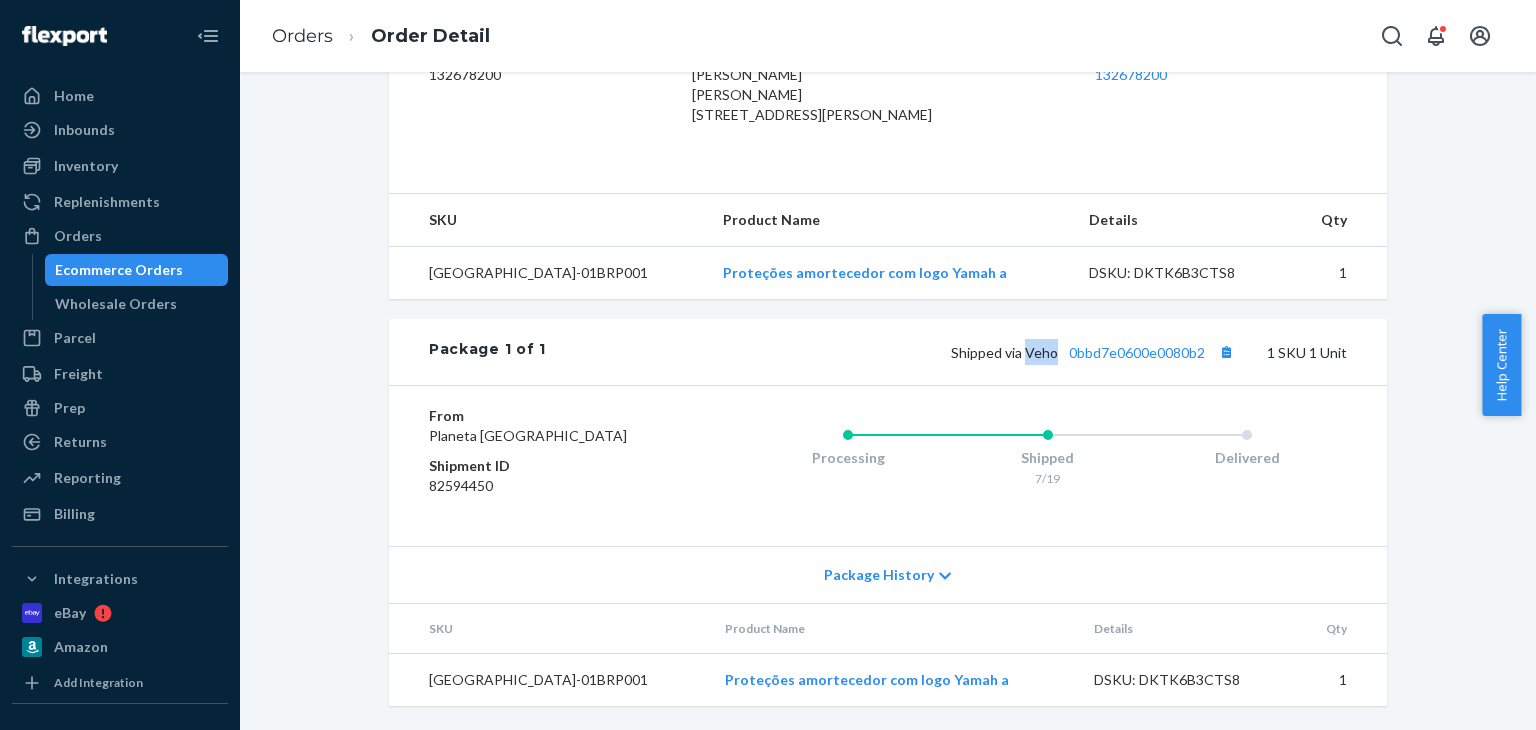 click on "Ecommerce Orders" at bounding box center (137, 270) 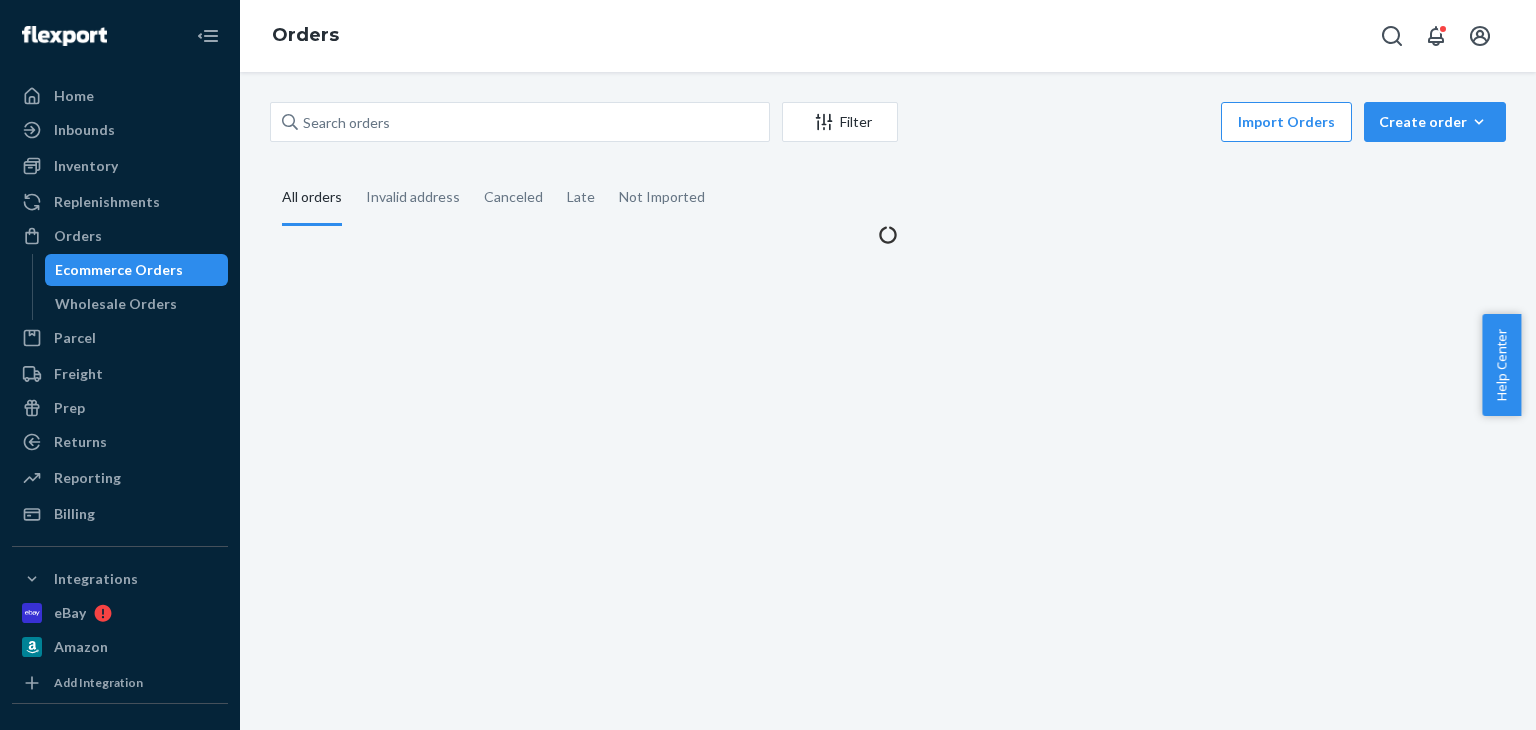 scroll, scrollTop: 0, scrollLeft: 0, axis: both 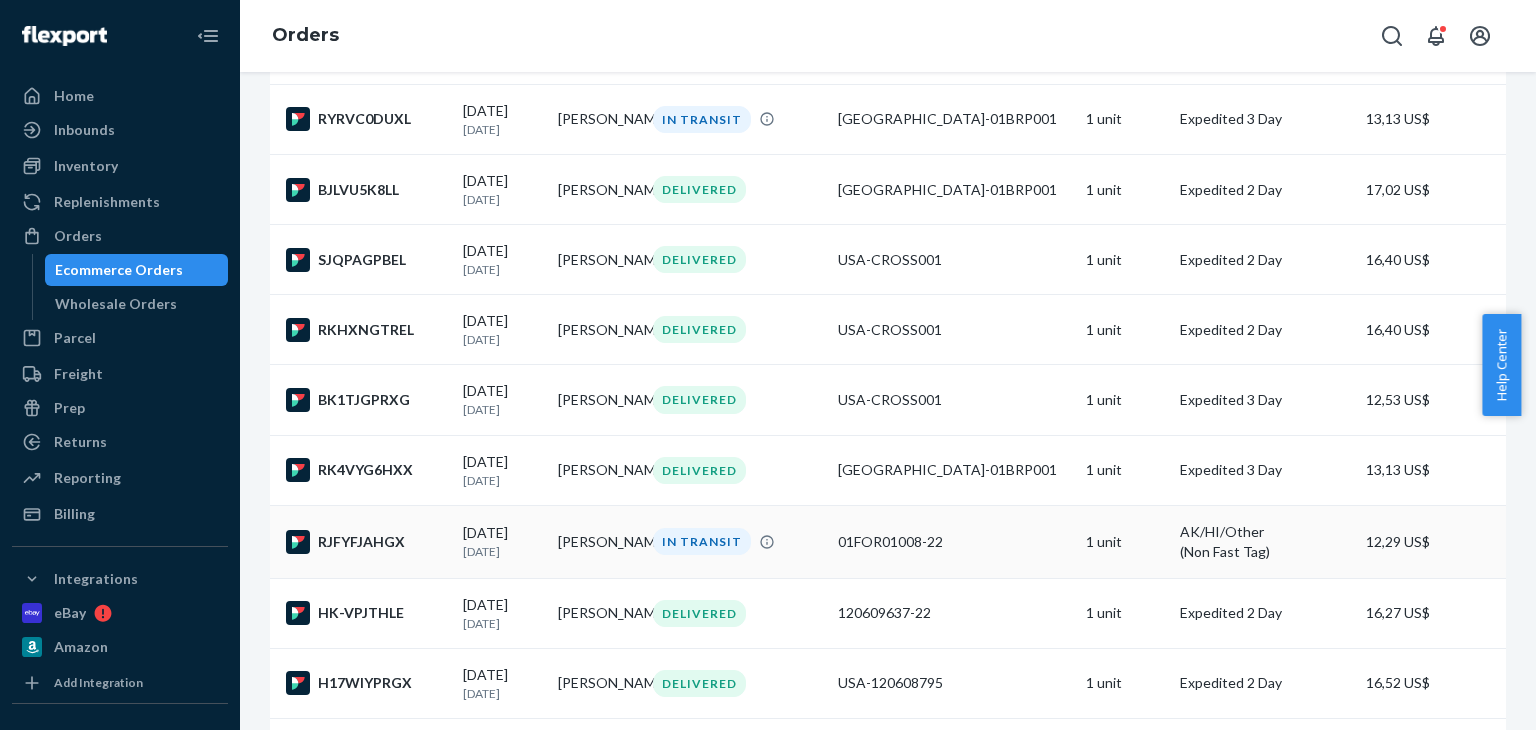 click on "[PERSON_NAME]" at bounding box center [597, 541] 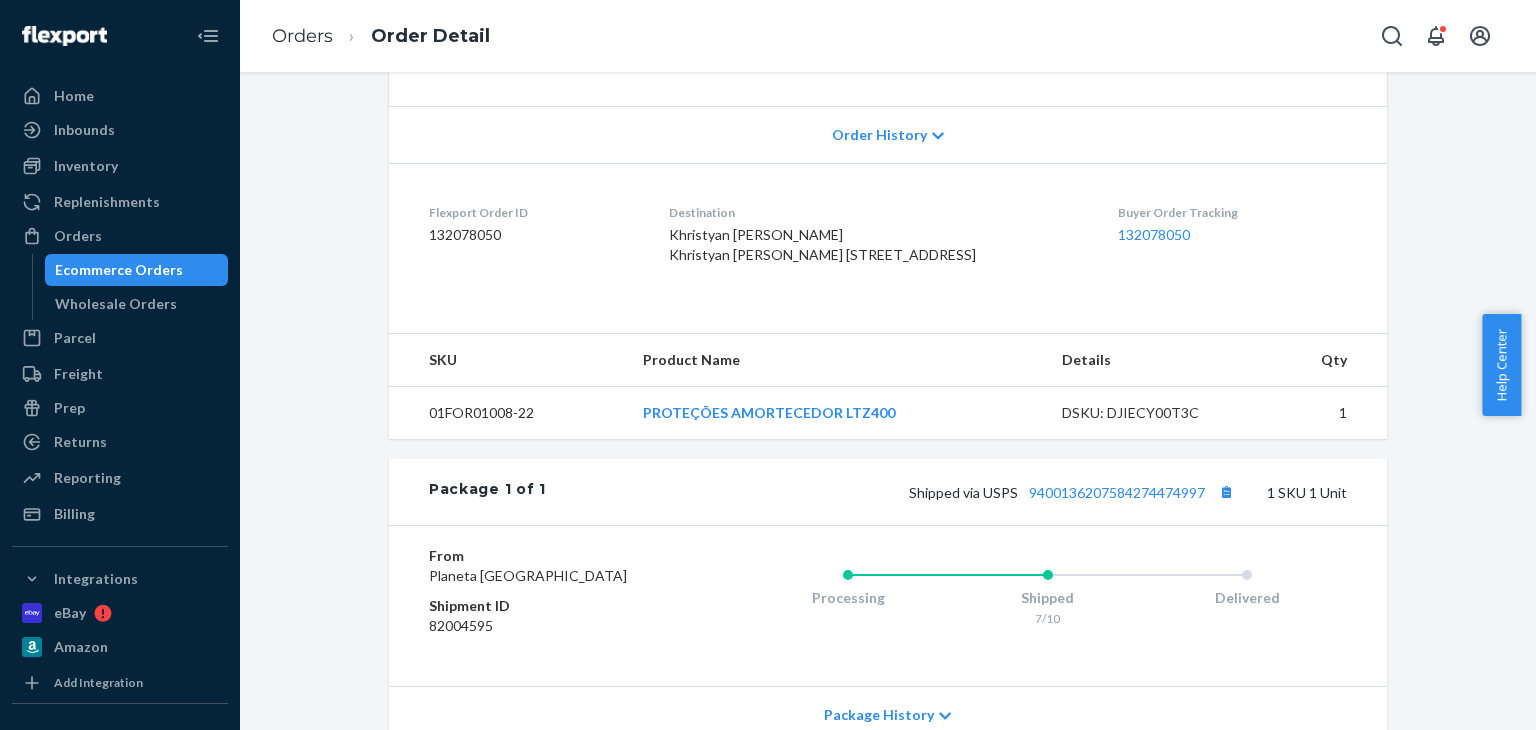 scroll, scrollTop: 400, scrollLeft: 0, axis: vertical 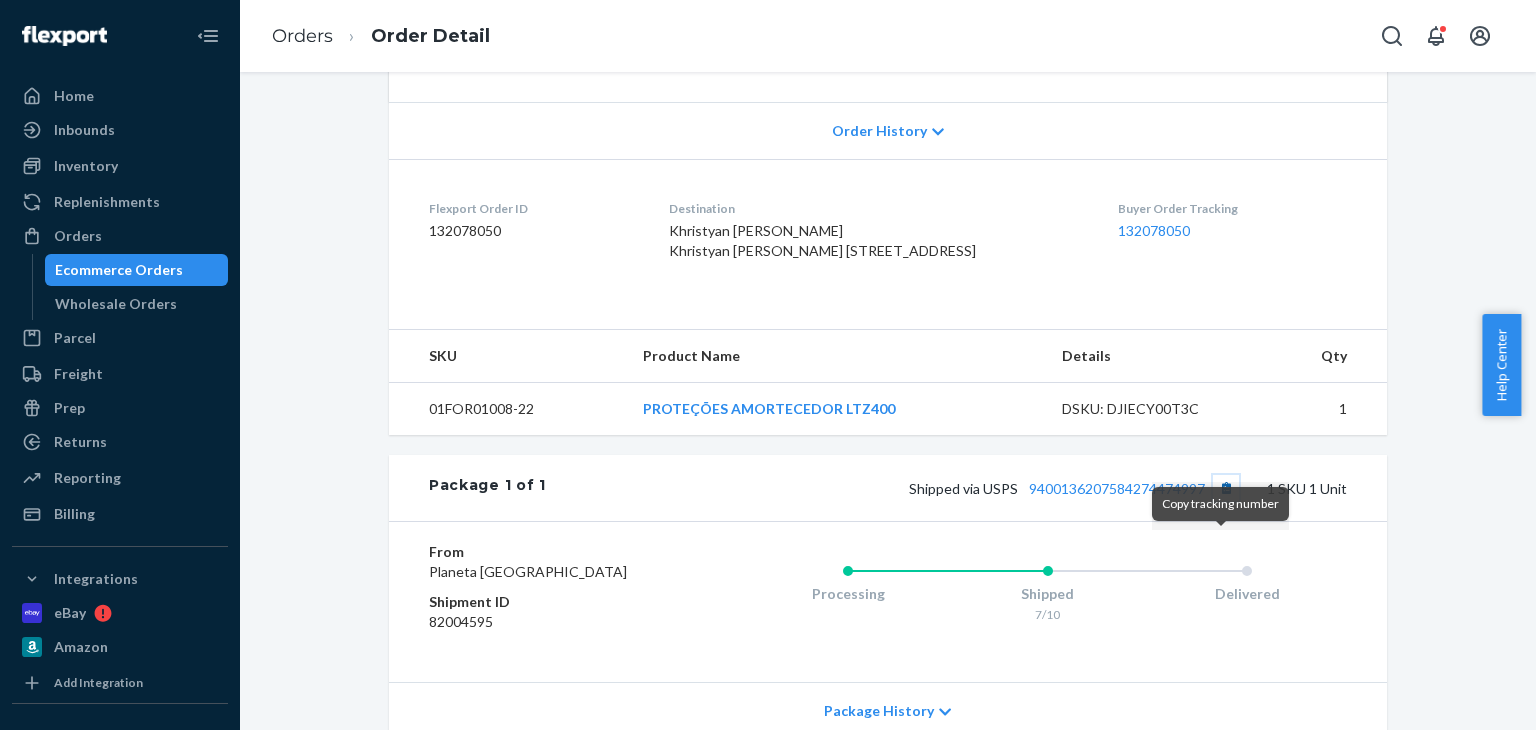 click at bounding box center (1226, 488) 